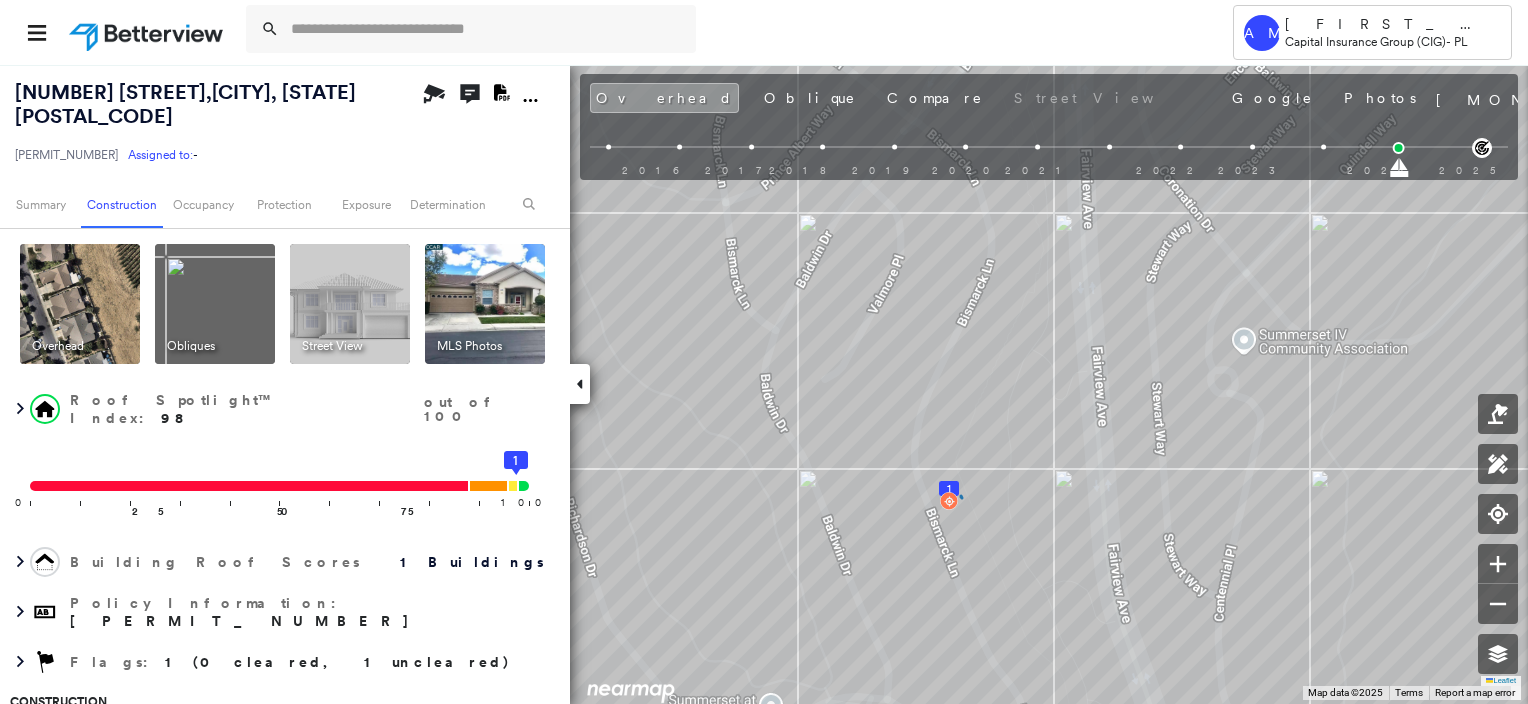 scroll, scrollTop: 0, scrollLeft: 0, axis: both 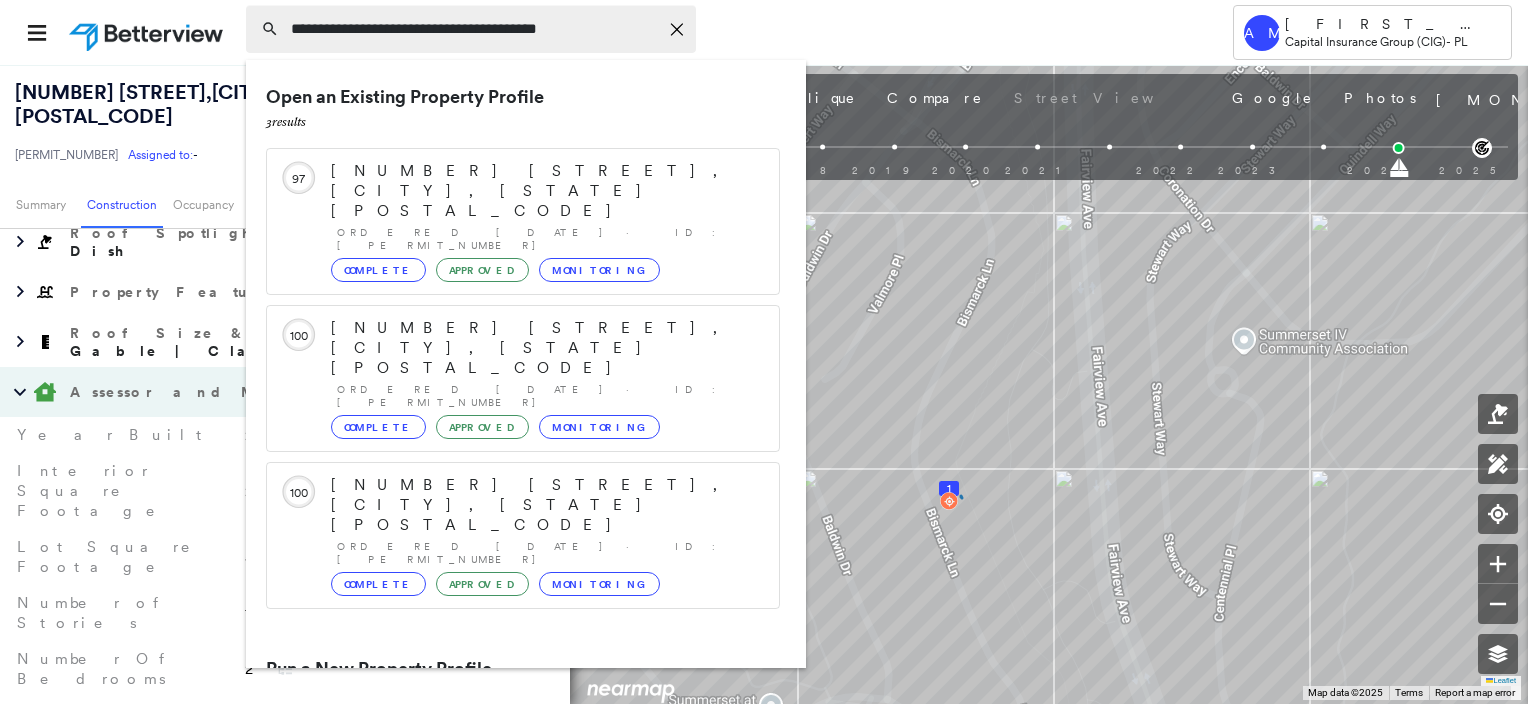 type on "**********" 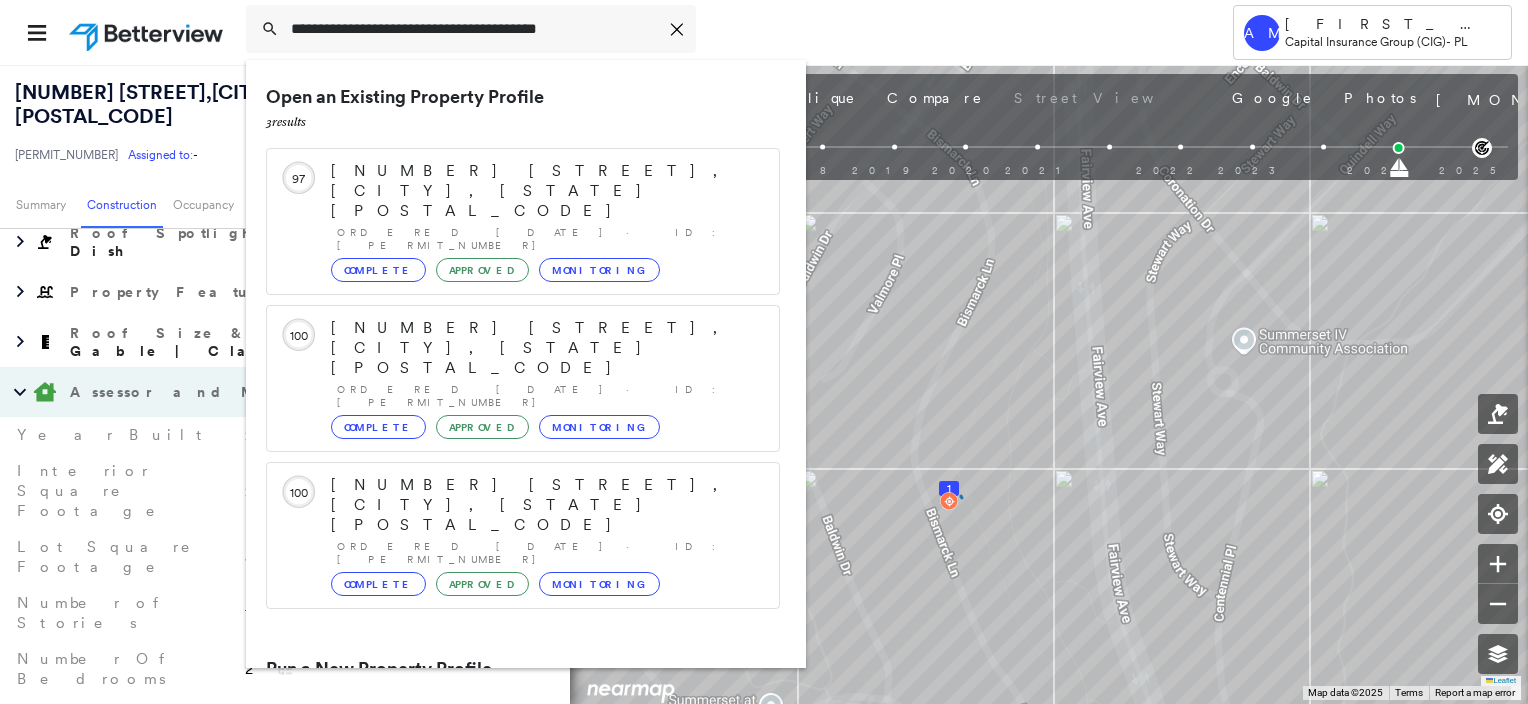 click on "[NUMBER] [STREET], [CITY], [STATE] Group Created with Sketch." at bounding box center (501, 745) 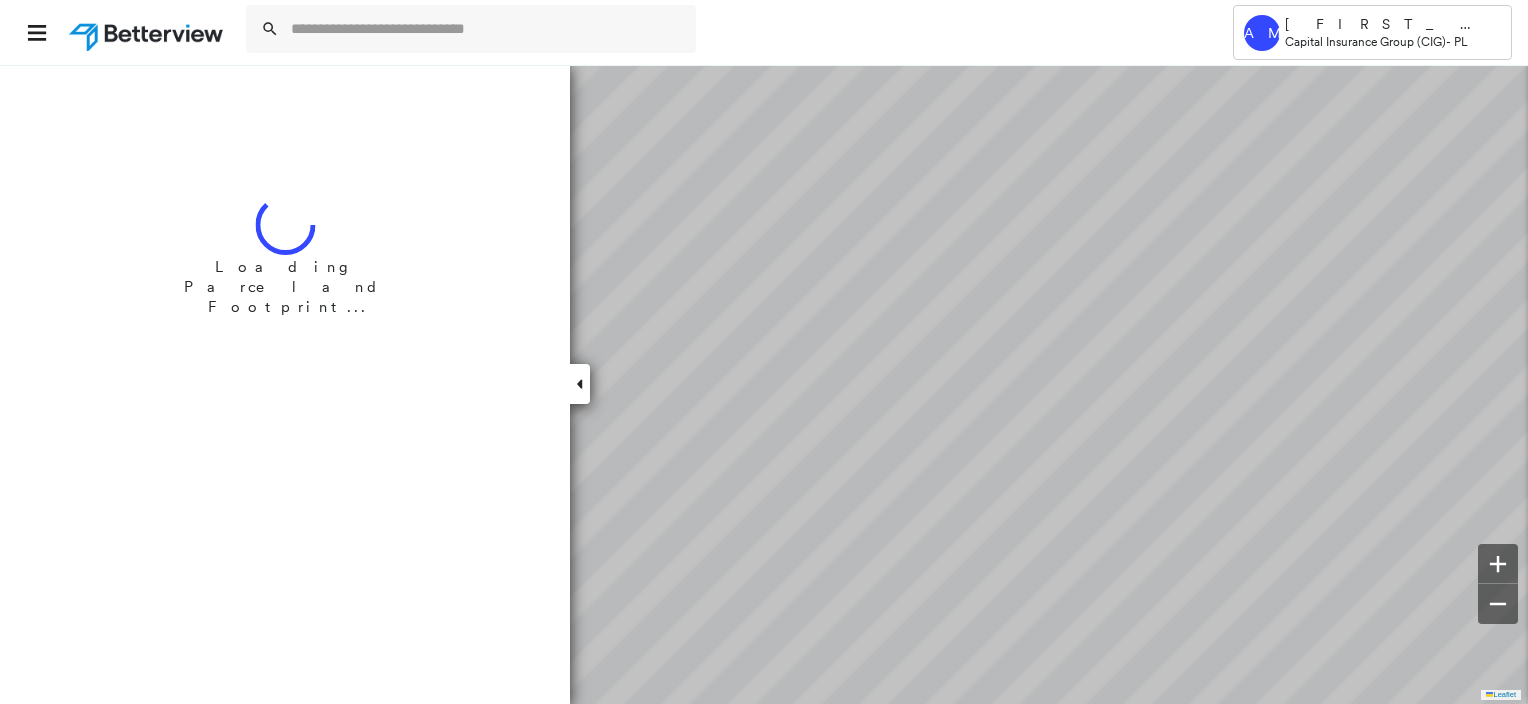scroll, scrollTop: 0, scrollLeft: 0, axis: both 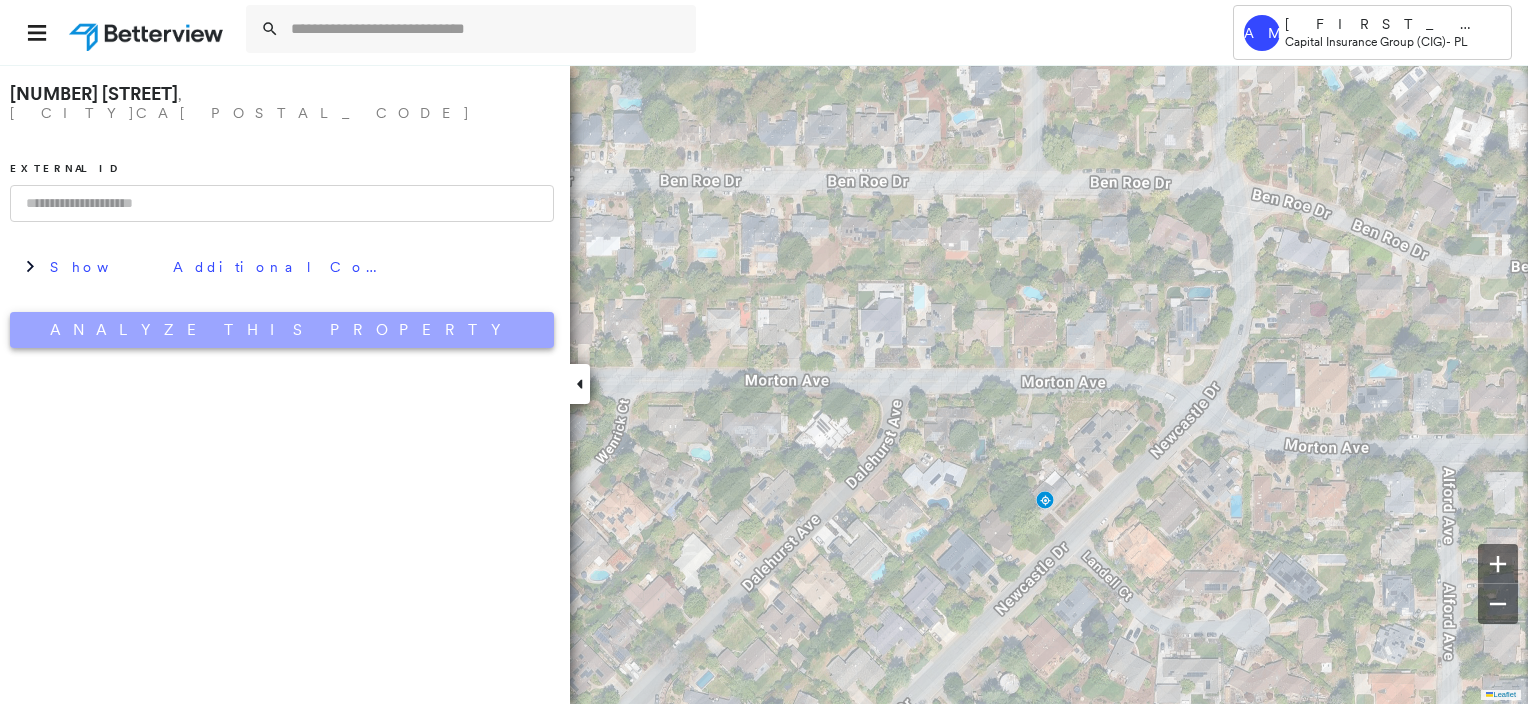 click on "Analyze This Property" at bounding box center [282, 330] 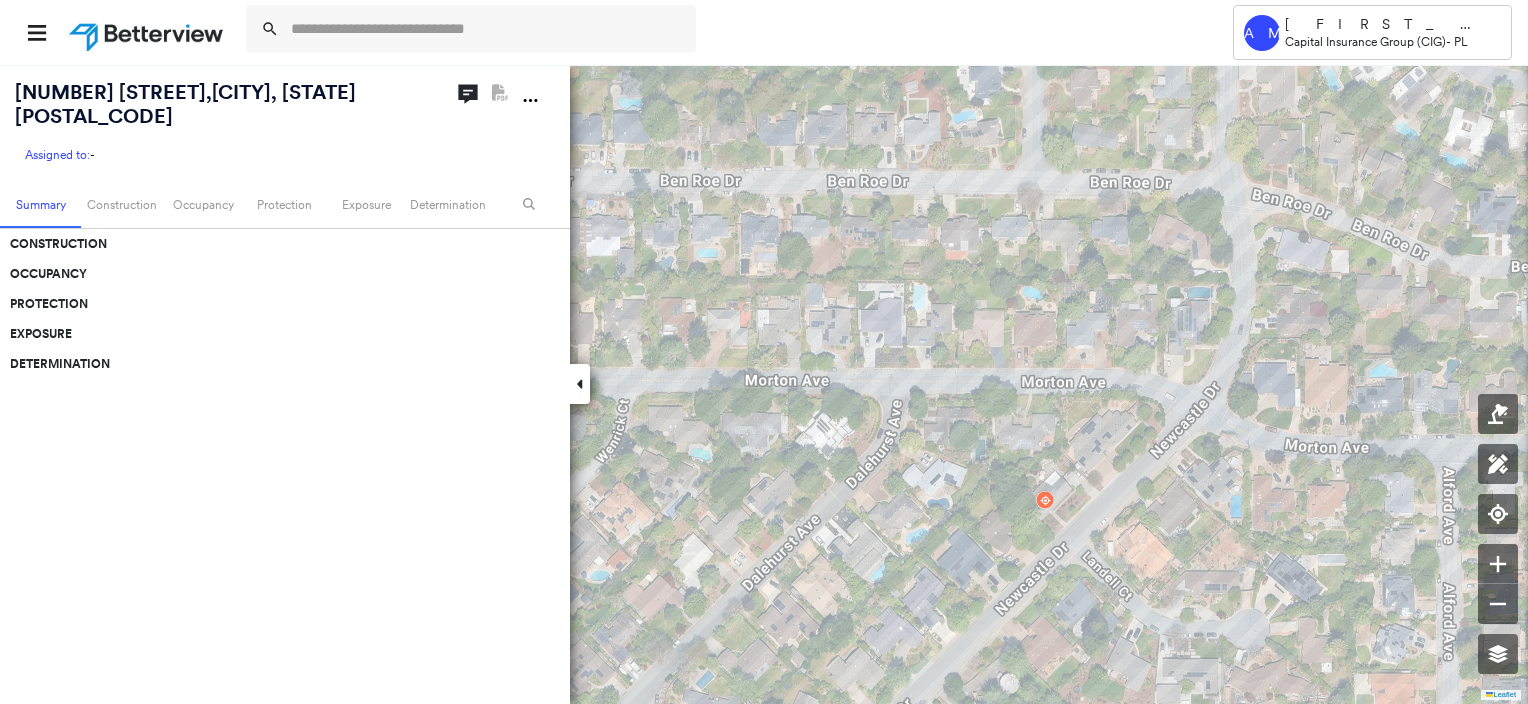 scroll, scrollTop: 0, scrollLeft: 0, axis: both 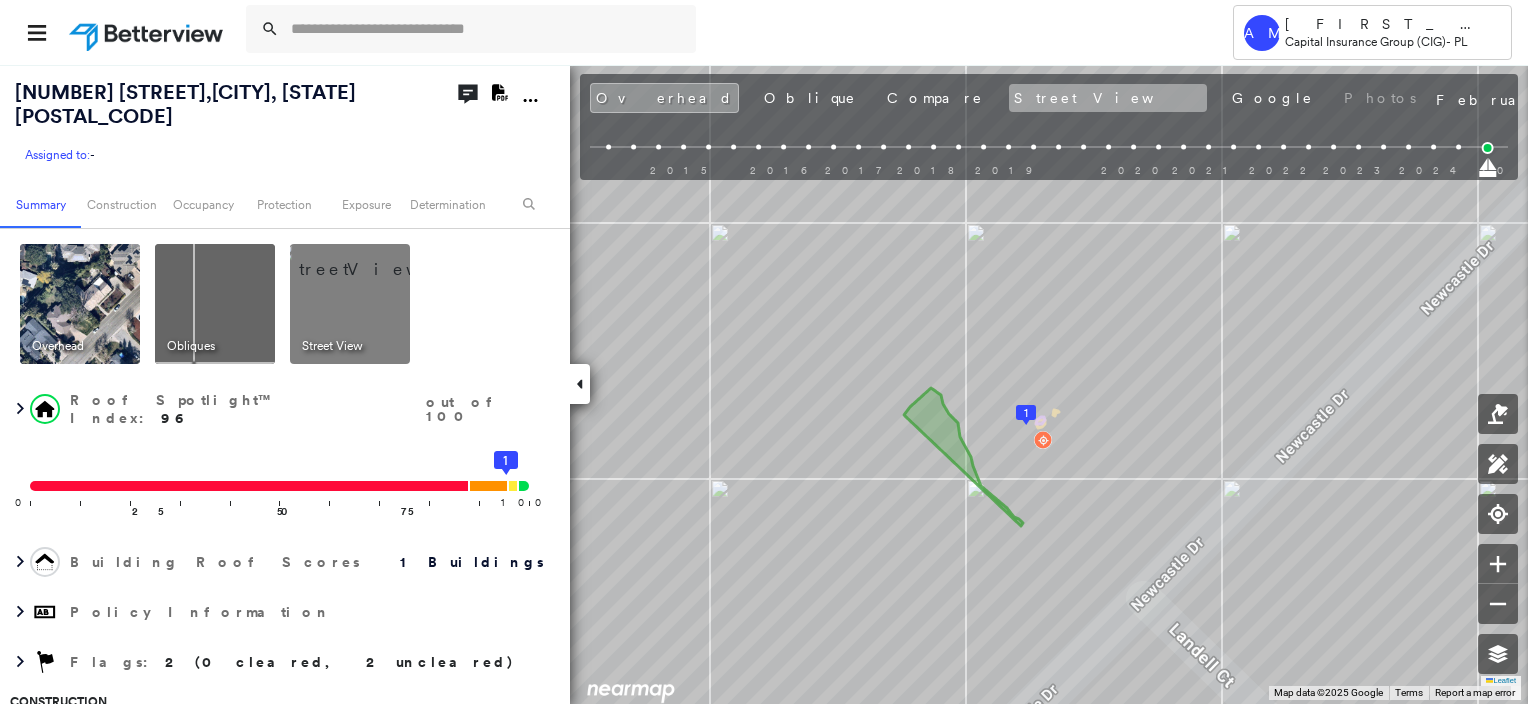 click on "Street View" at bounding box center [1108, 98] 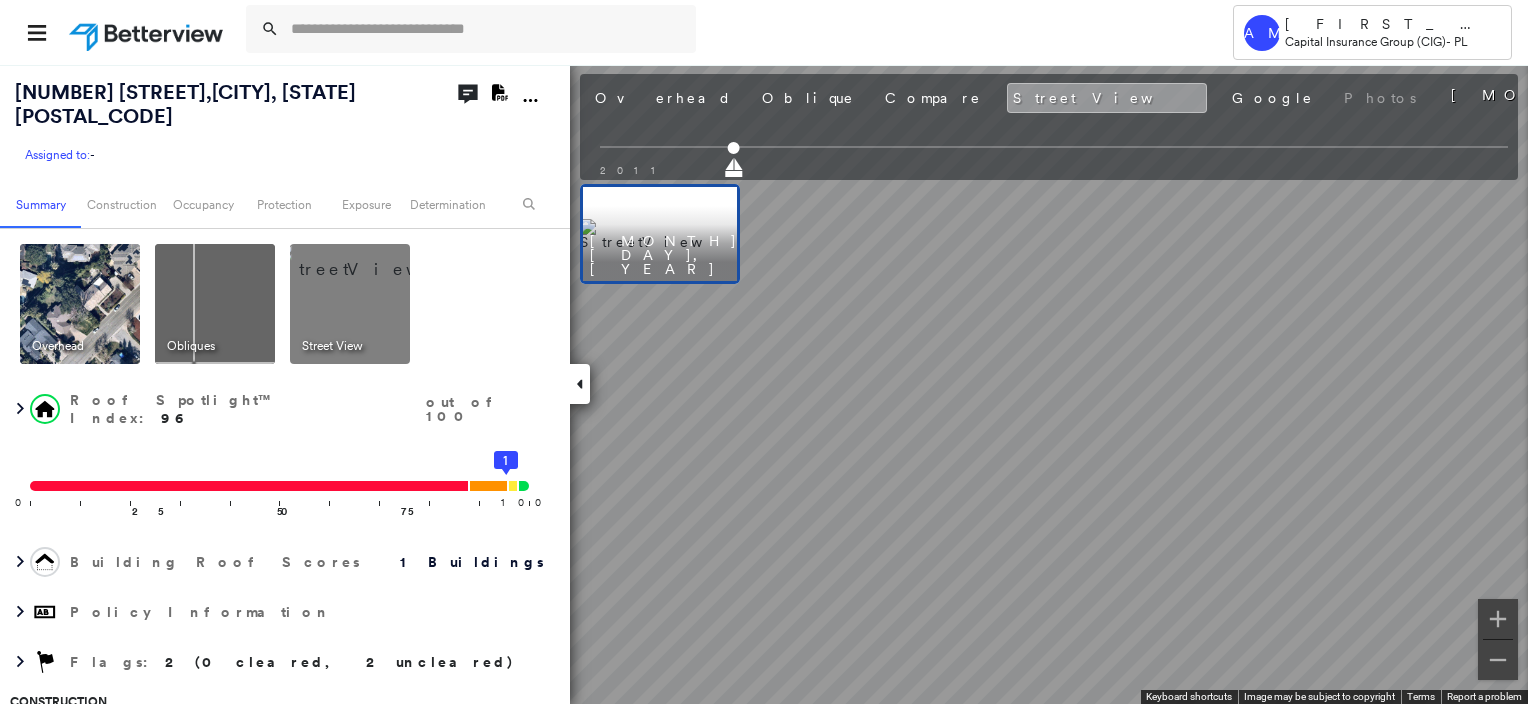 scroll, scrollTop: 0, scrollLeft: 0, axis: both 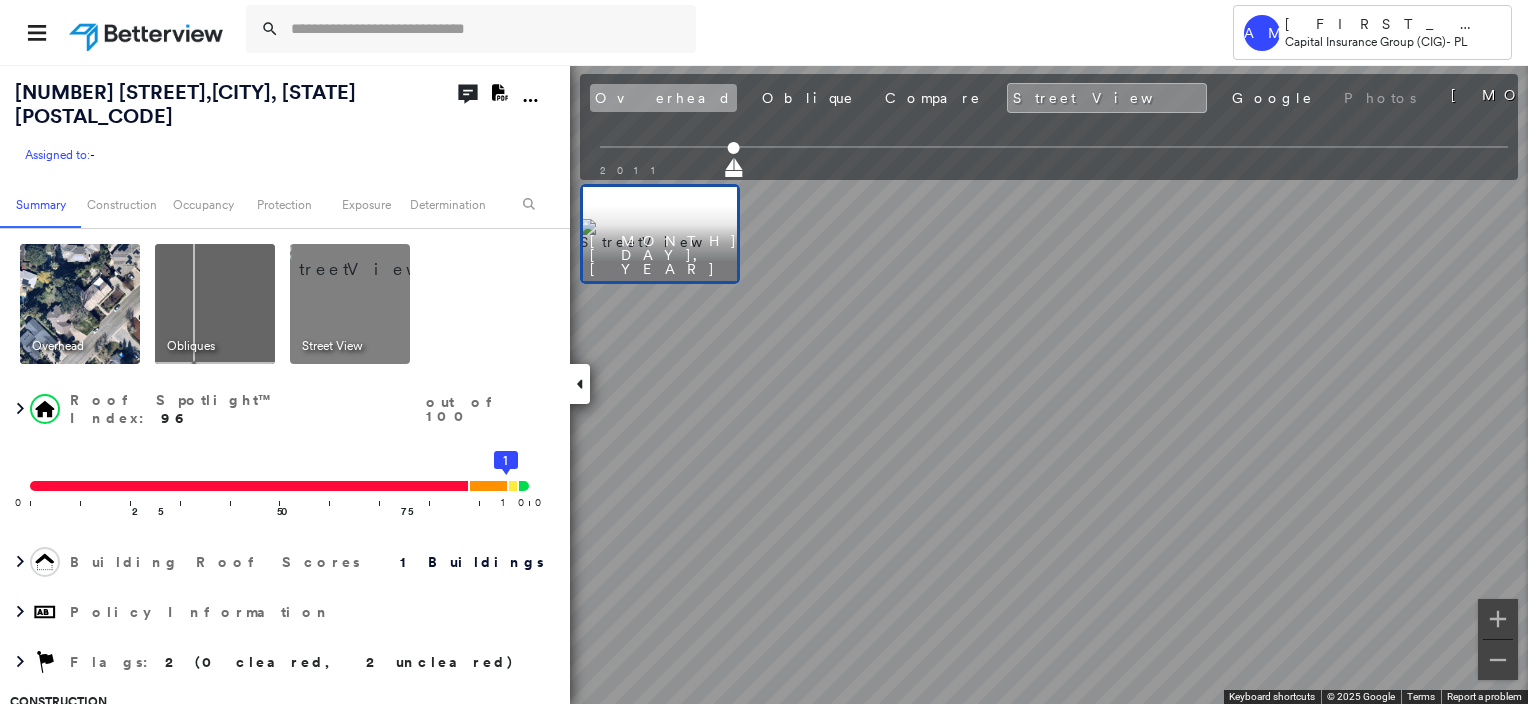 click on "Overhead" at bounding box center (663, 98) 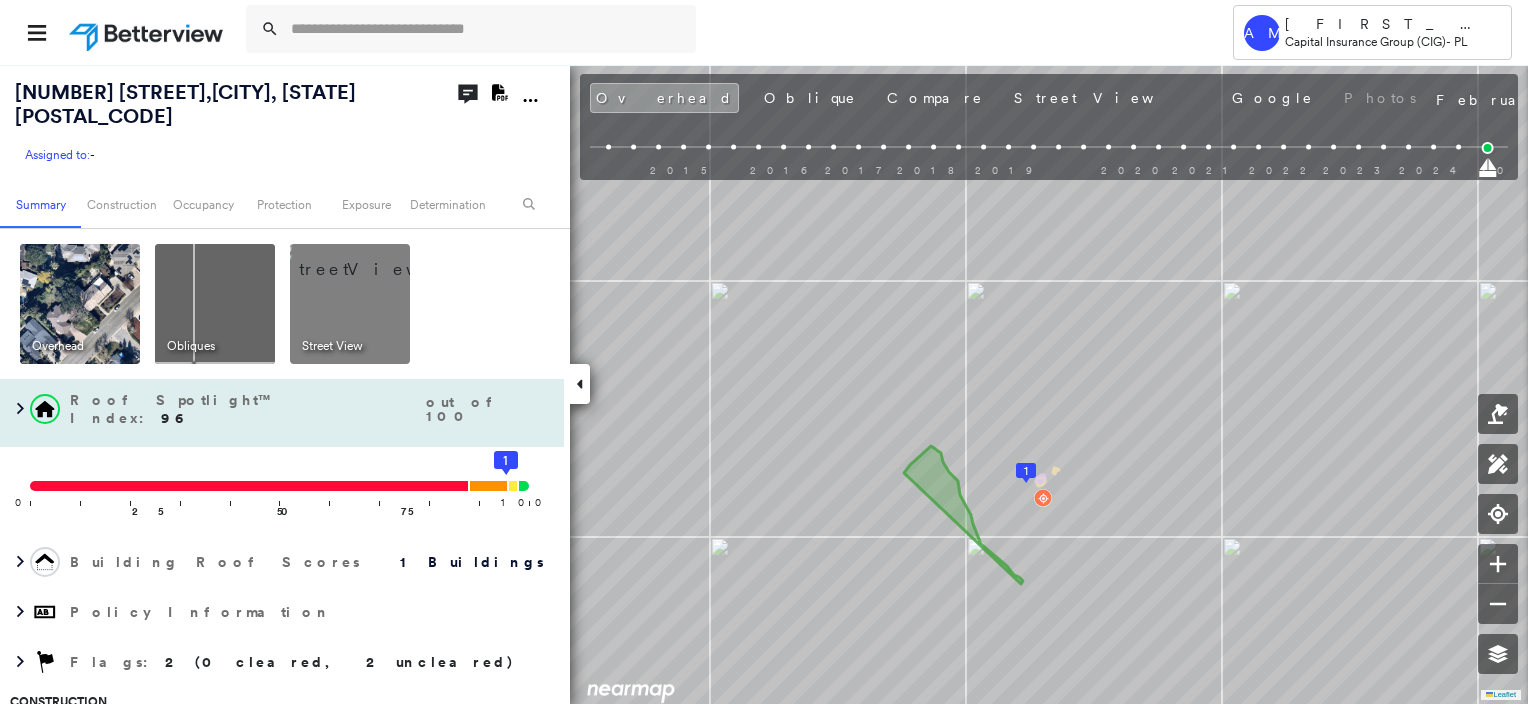 scroll, scrollTop: 0, scrollLeft: 0, axis: both 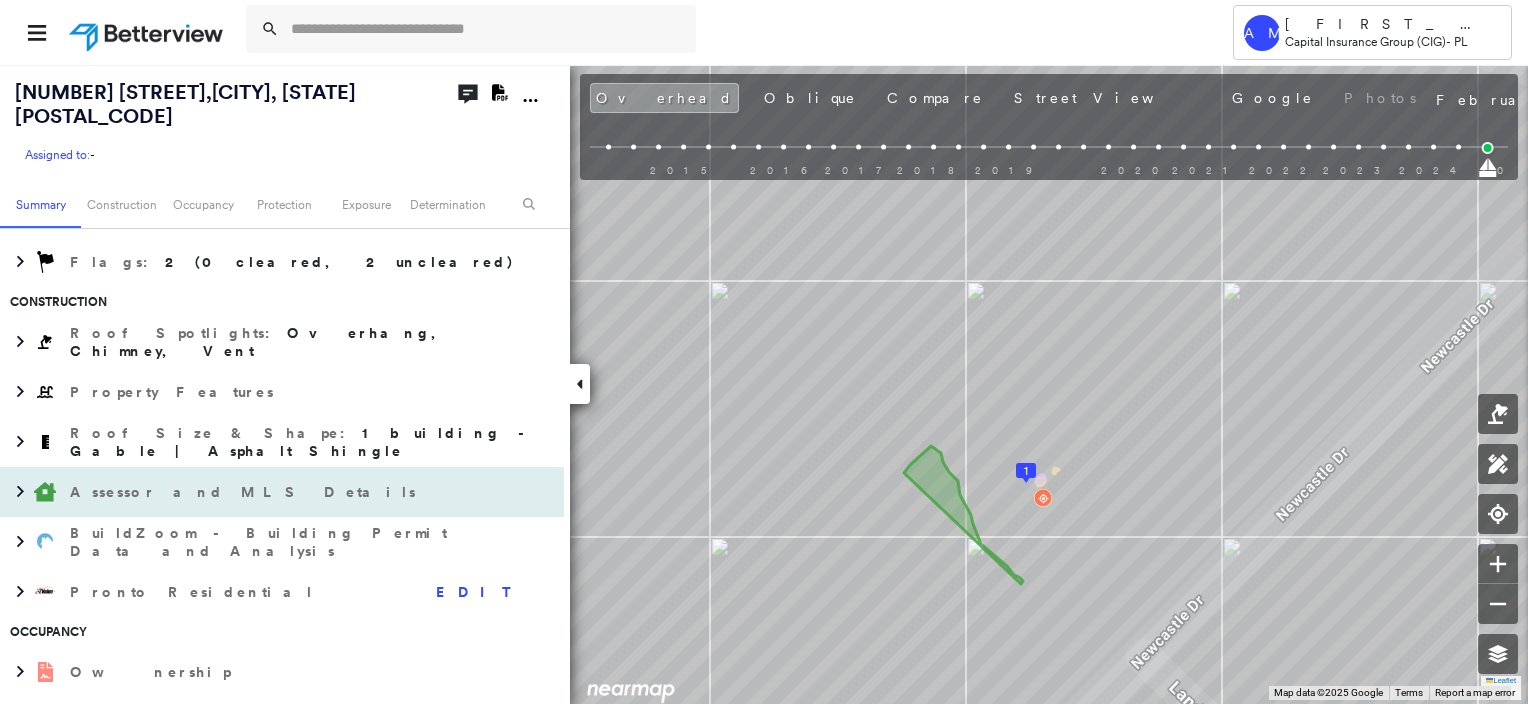click on "Assessor and MLS Details" at bounding box center [245, 492] 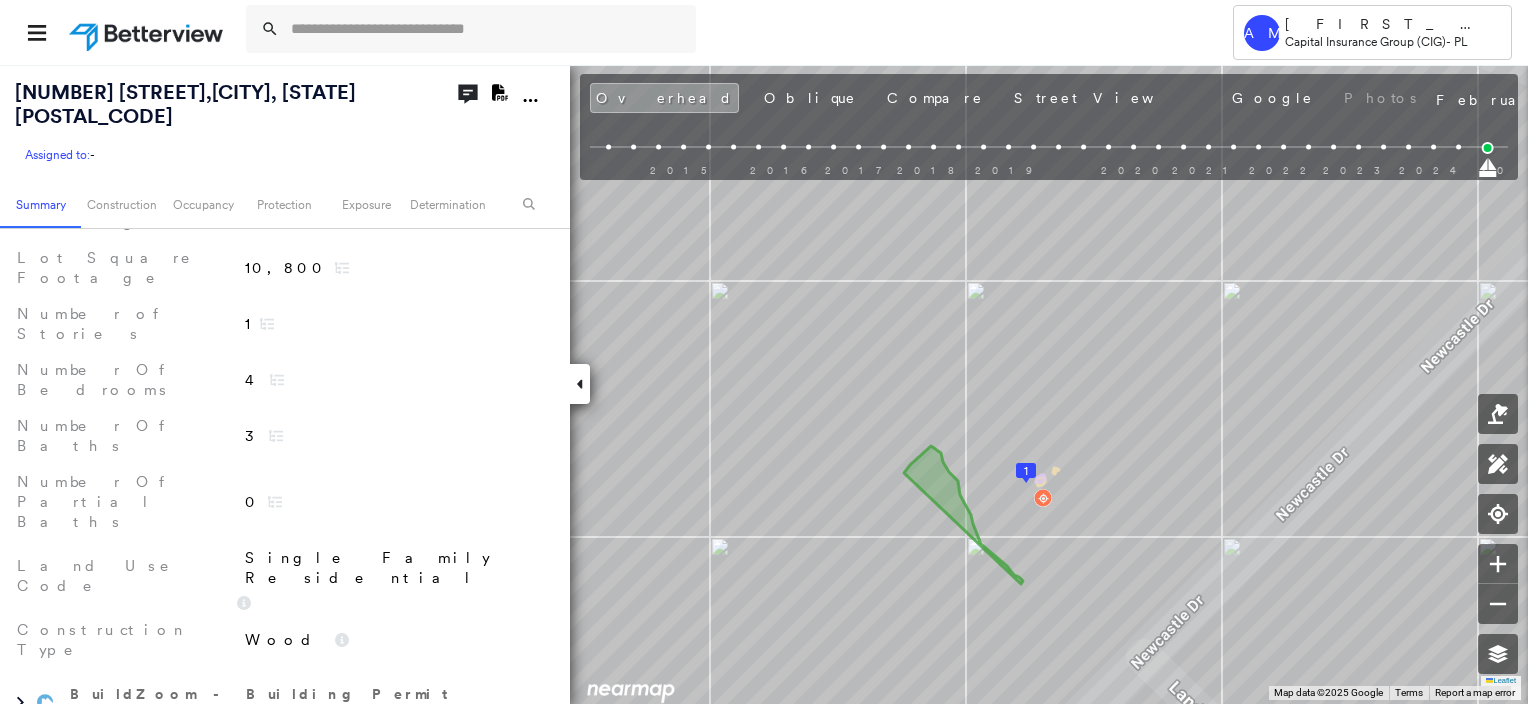 scroll, scrollTop: 800, scrollLeft: 0, axis: vertical 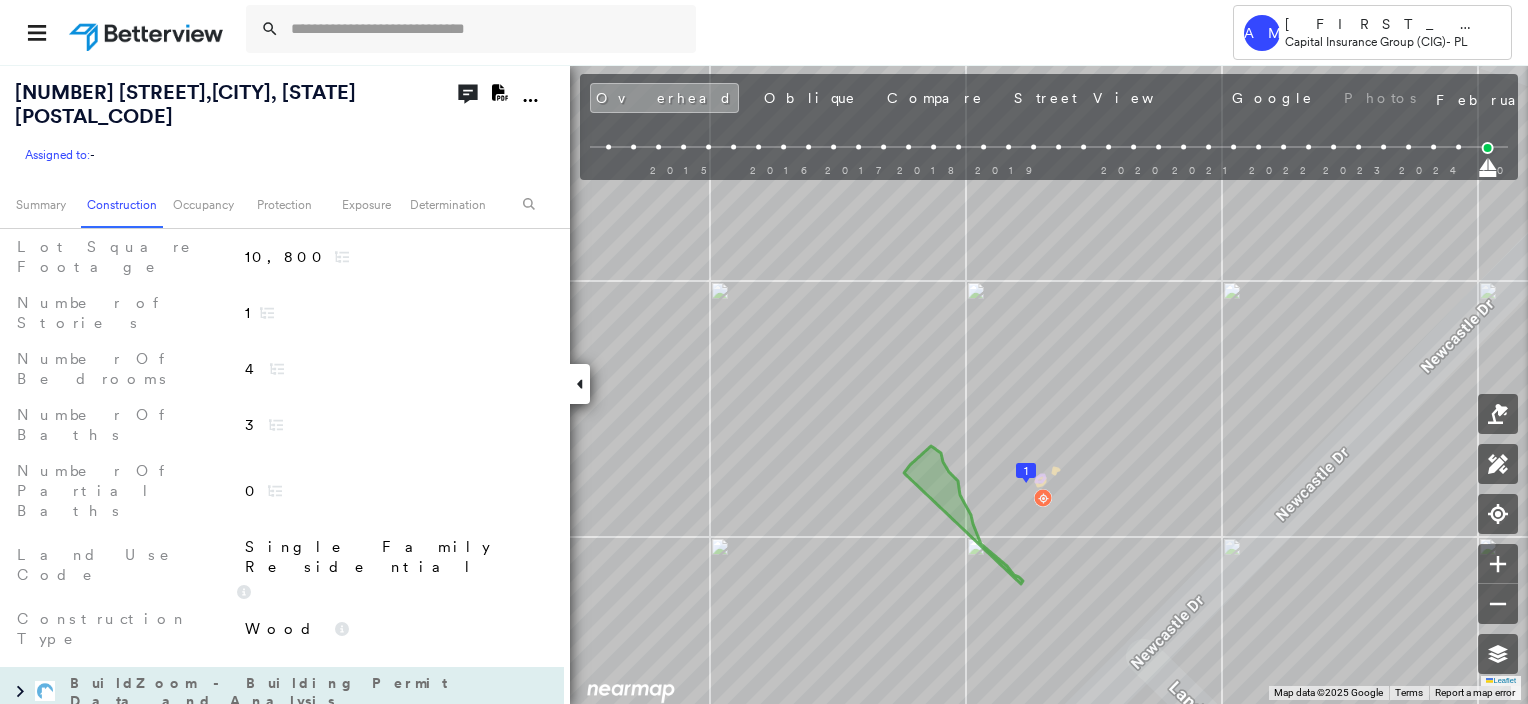 click on "BuildZoom - Building Permit Data and Analysis" at bounding box center (262, 692) 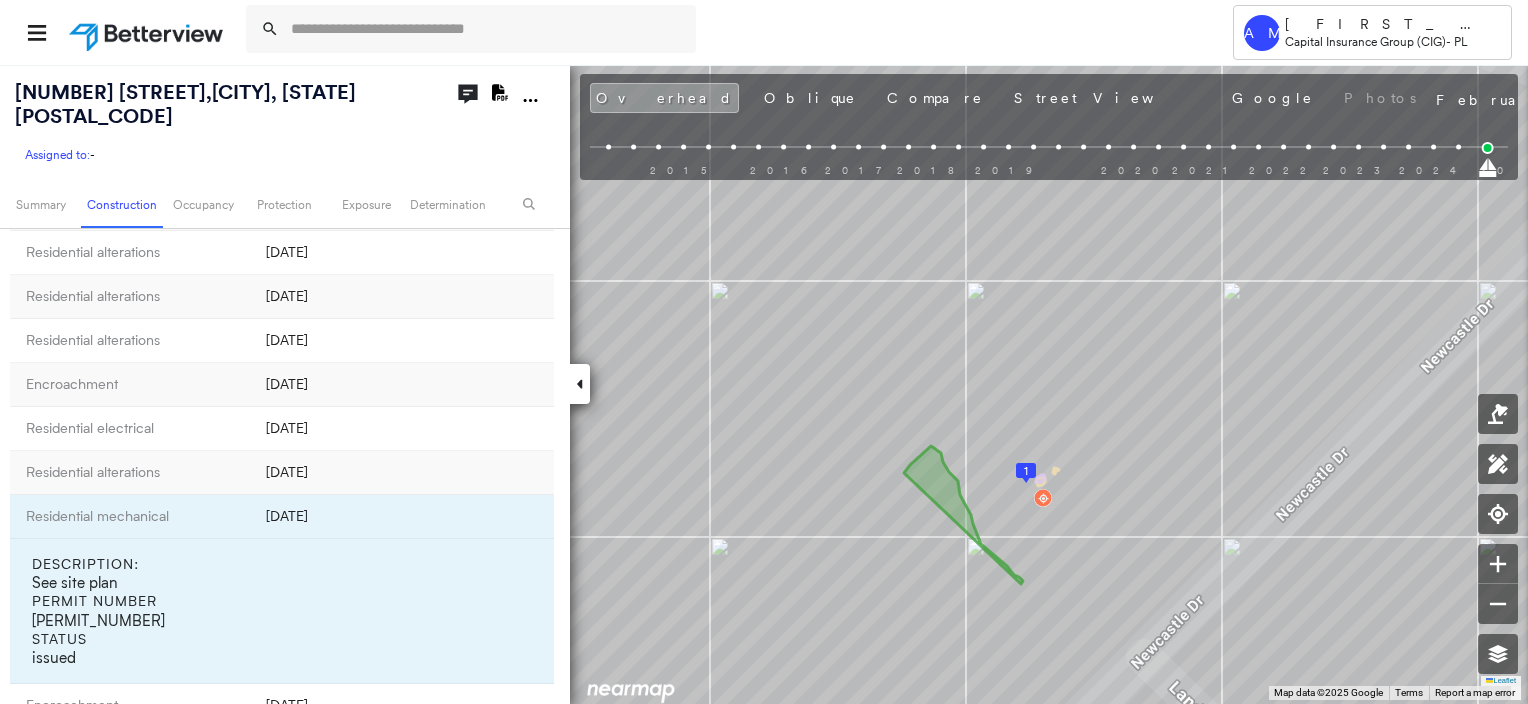 scroll, scrollTop: 1700, scrollLeft: 0, axis: vertical 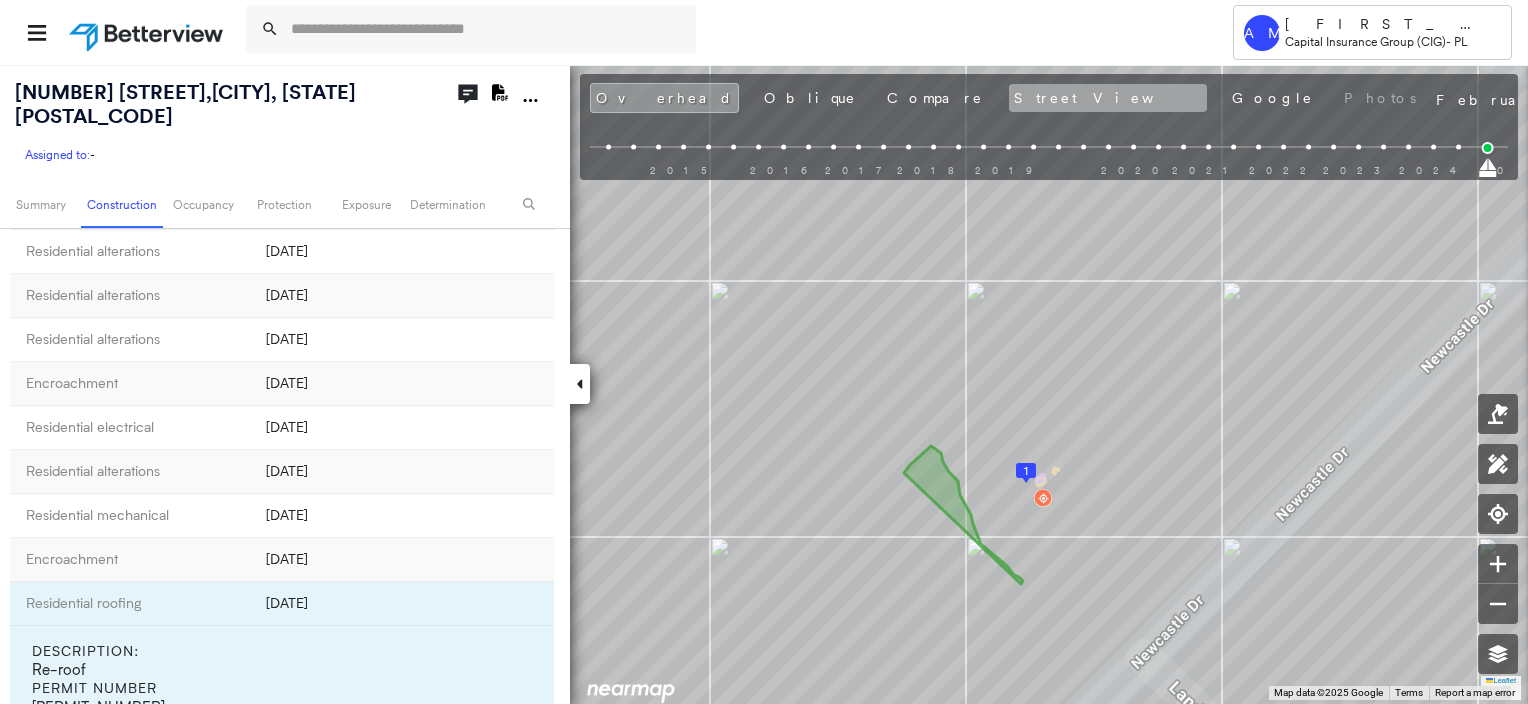 click on "Street View" at bounding box center [1108, 98] 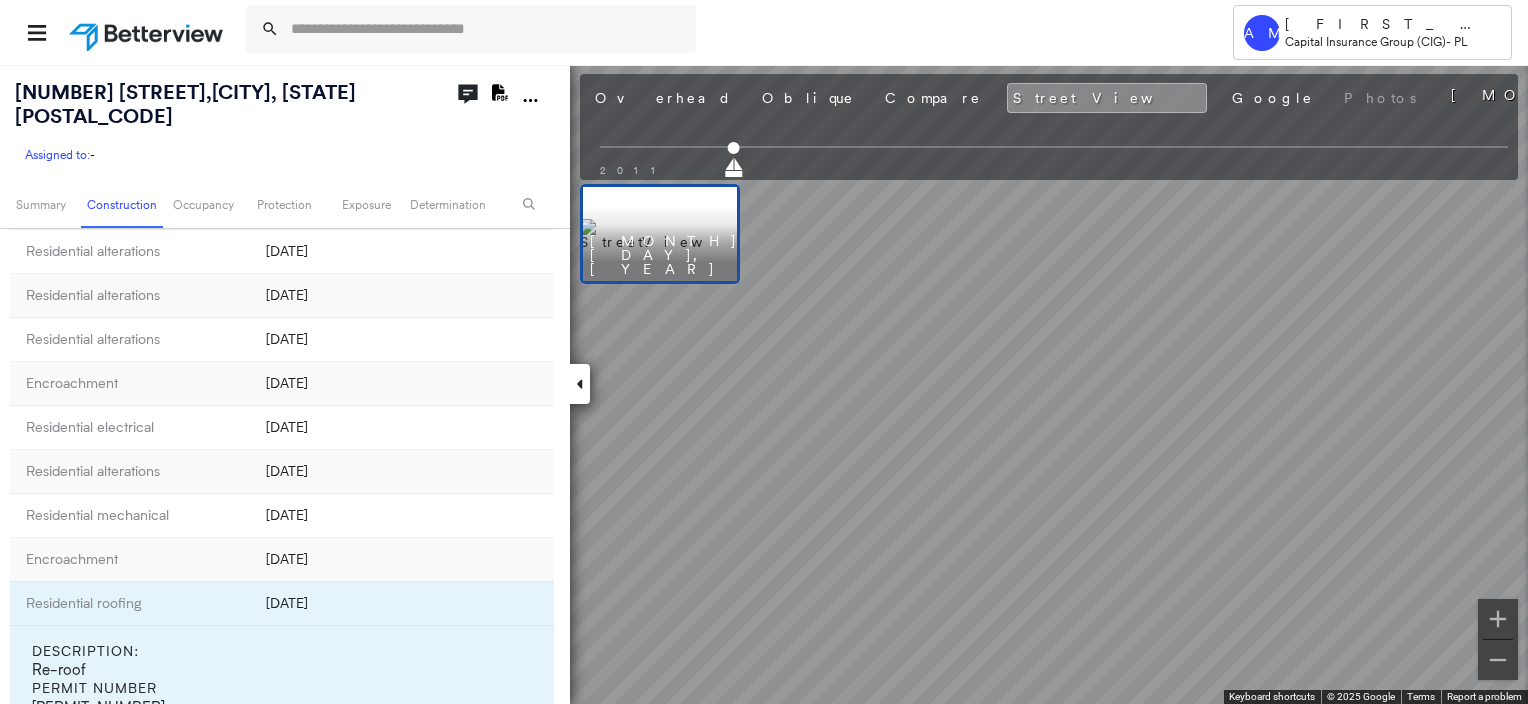 scroll, scrollTop: 0, scrollLeft: 0, axis: both 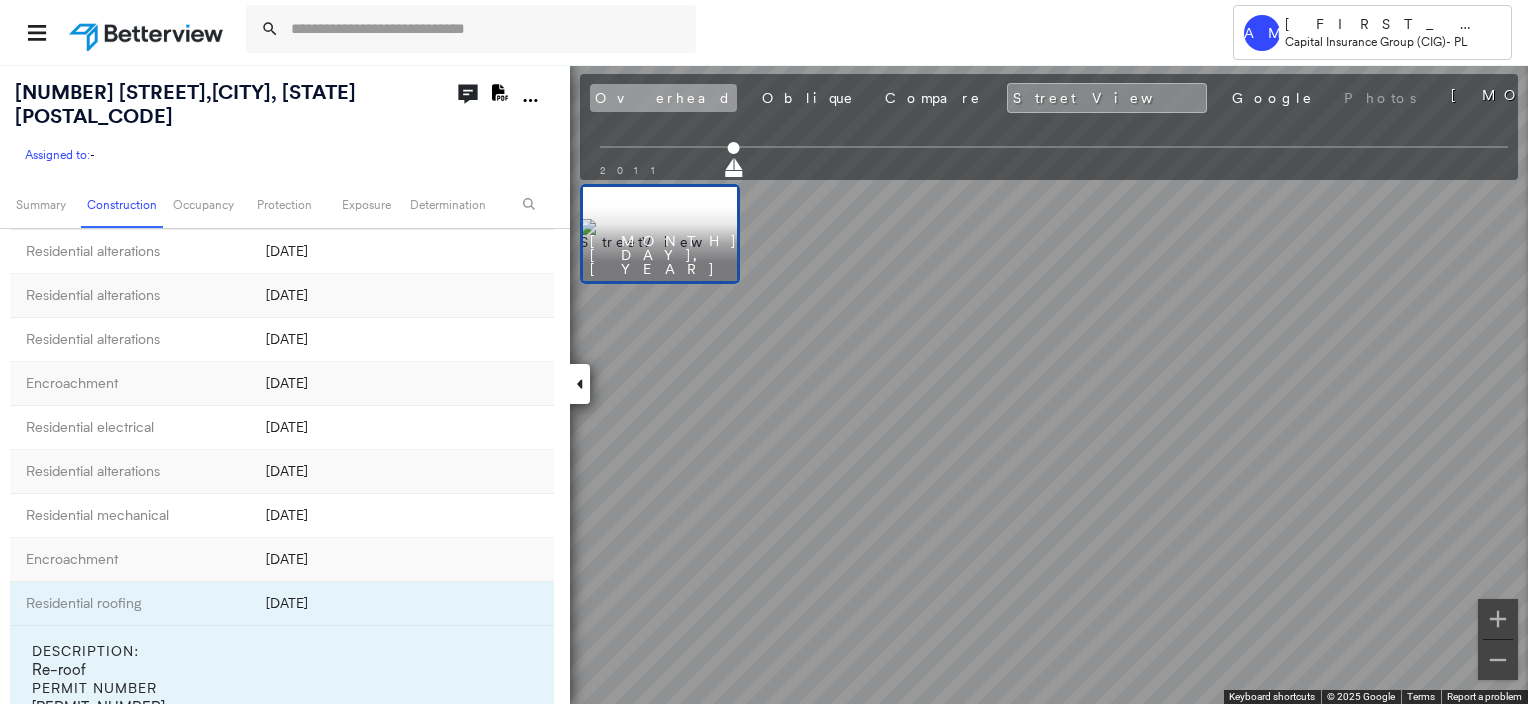 click on "Overhead" at bounding box center [663, 98] 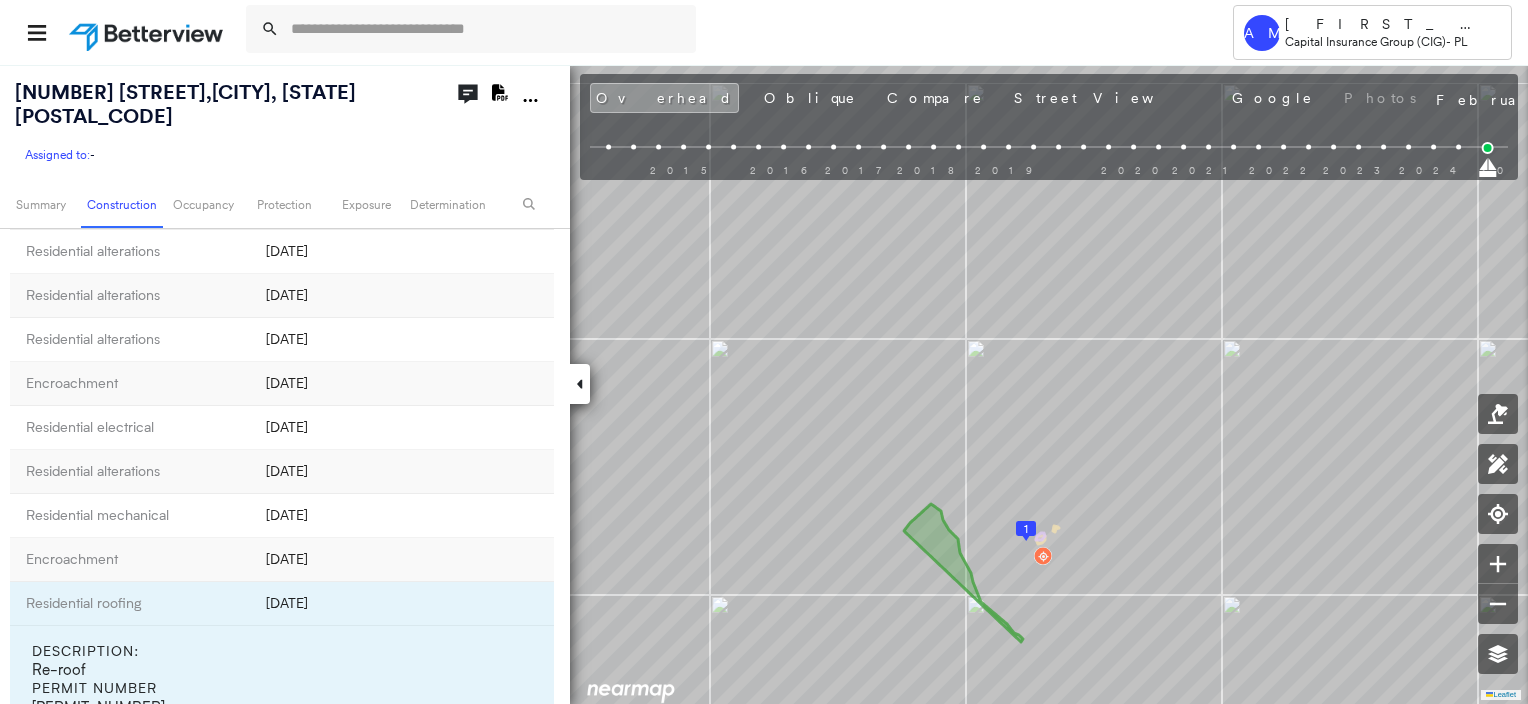 scroll, scrollTop: 0, scrollLeft: 0, axis: both 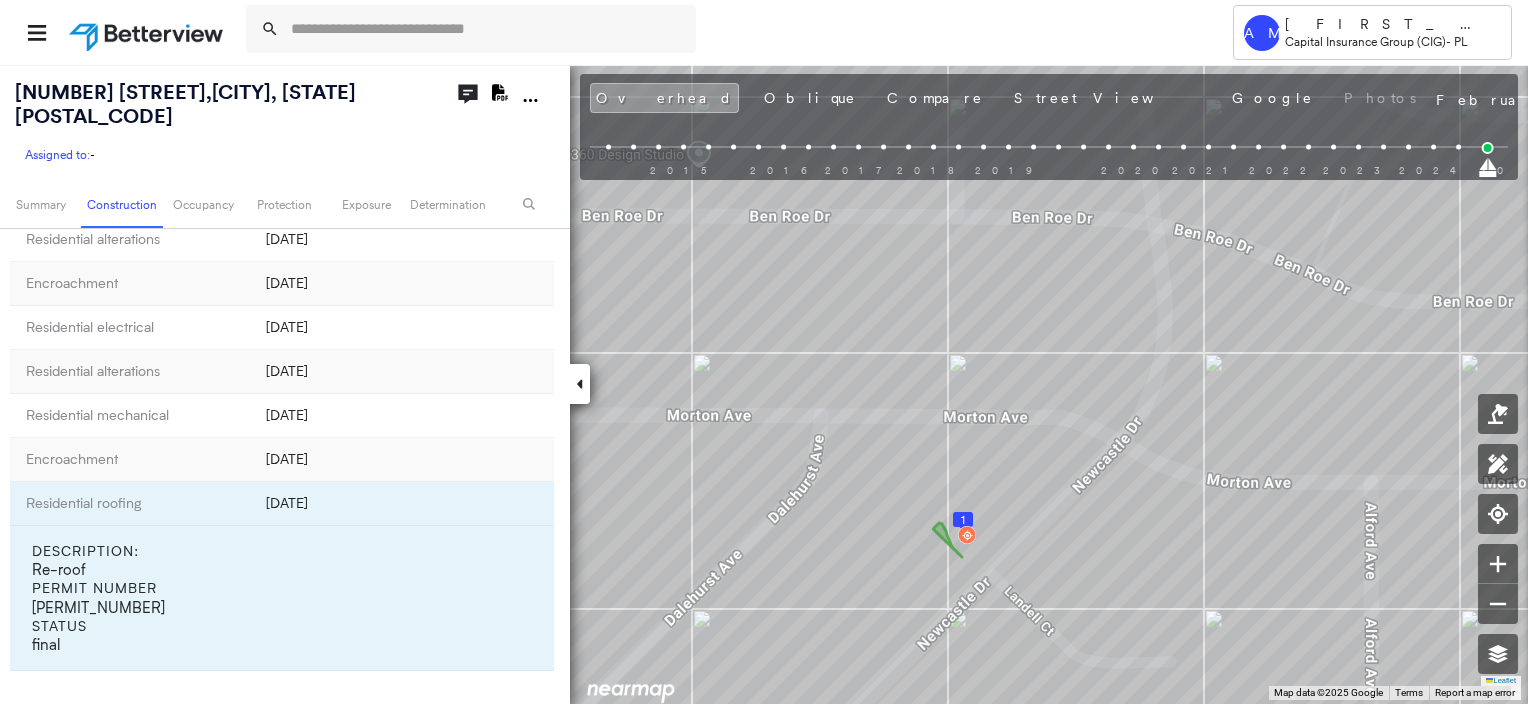 click on "Ownership" at bounding box center [262, 796] 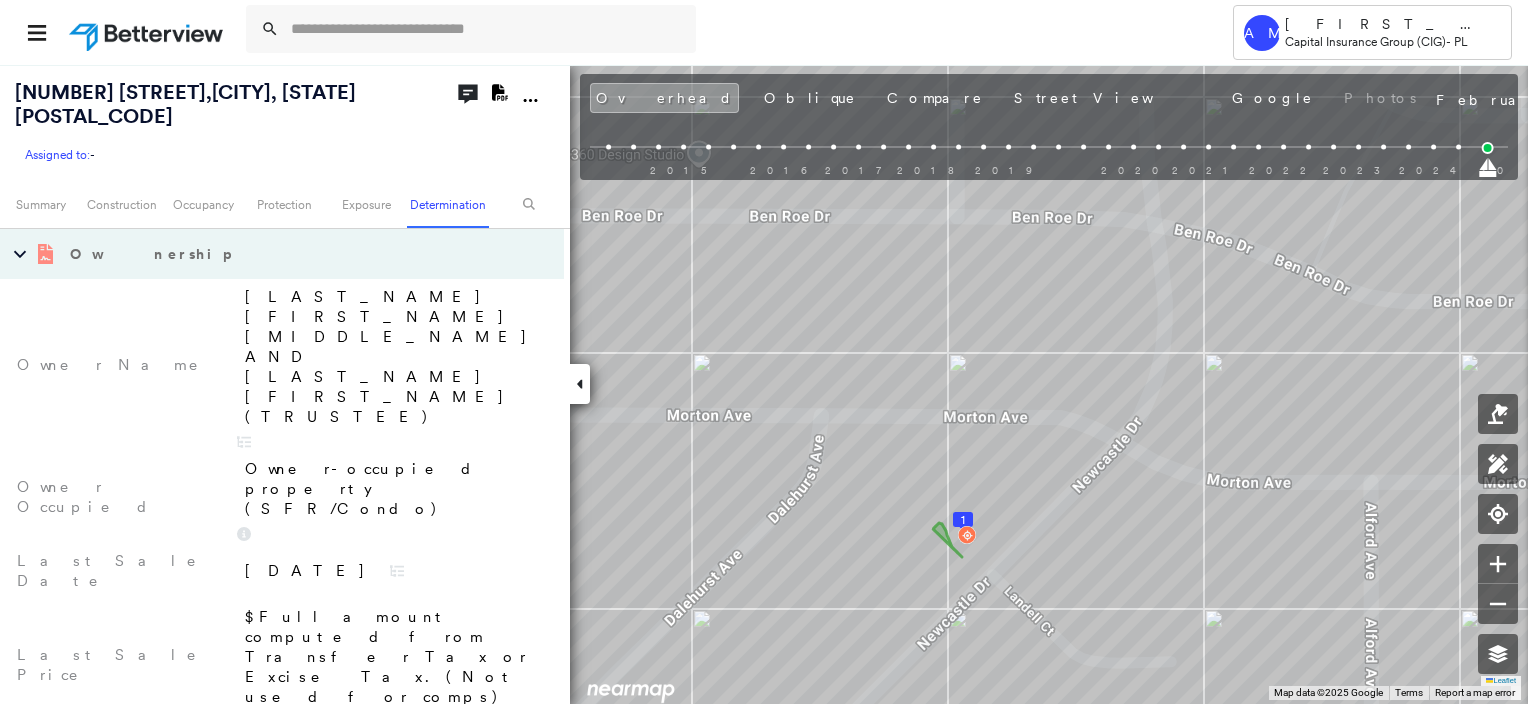 scroll, scrollTop: 2329, scrollLeft: 0, axis: vertical 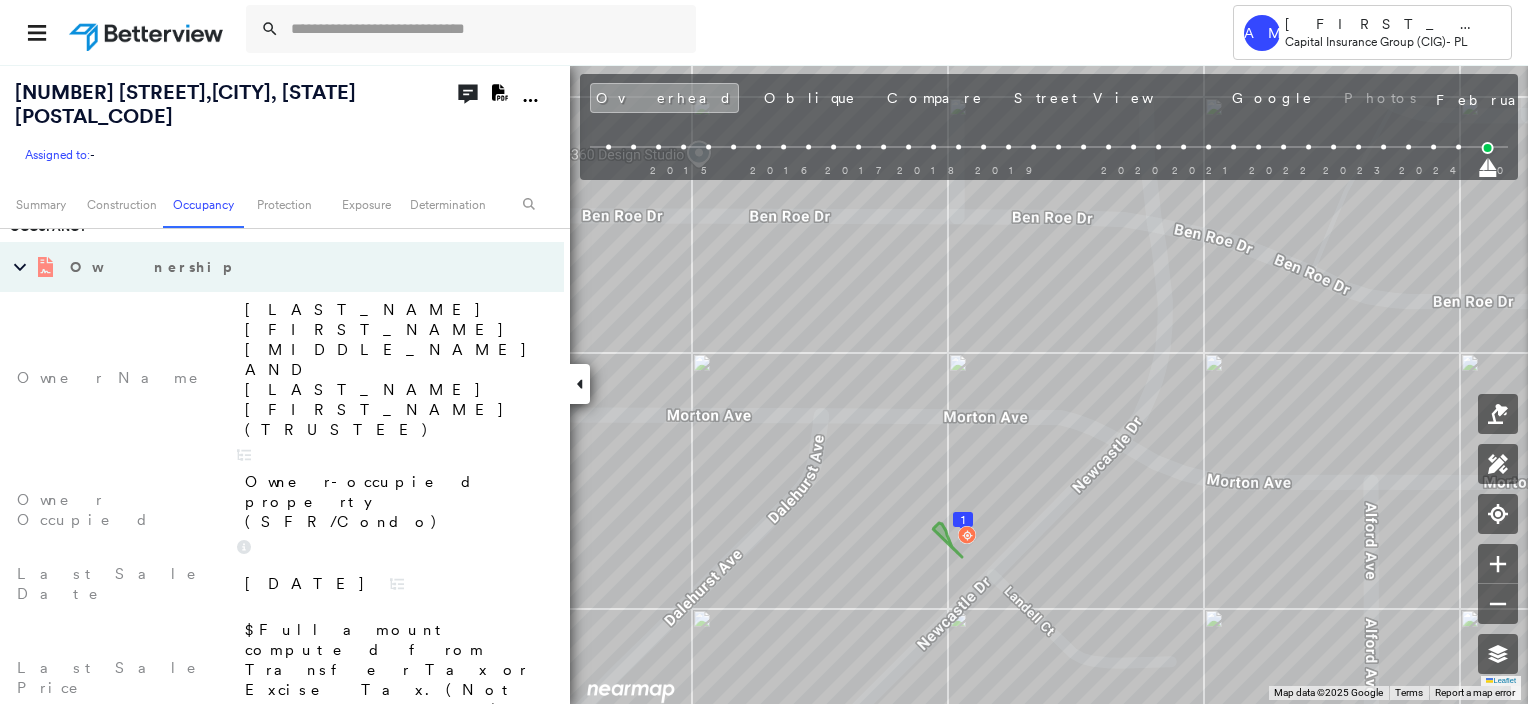 click on "Guidewire HazardHub" at bounding box center [243, 989] 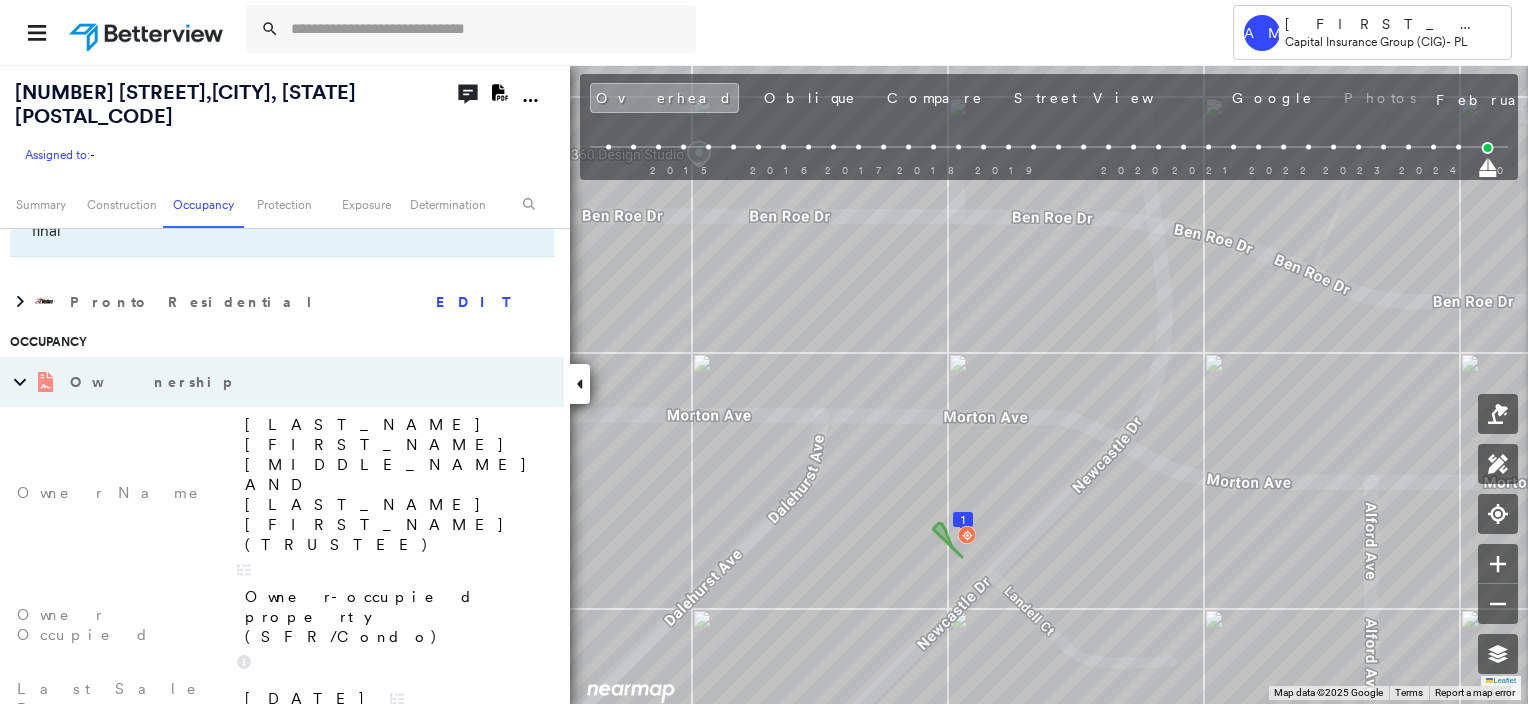scroll, scrollTop: 2129, scrollLeft: 0, axis: vertical 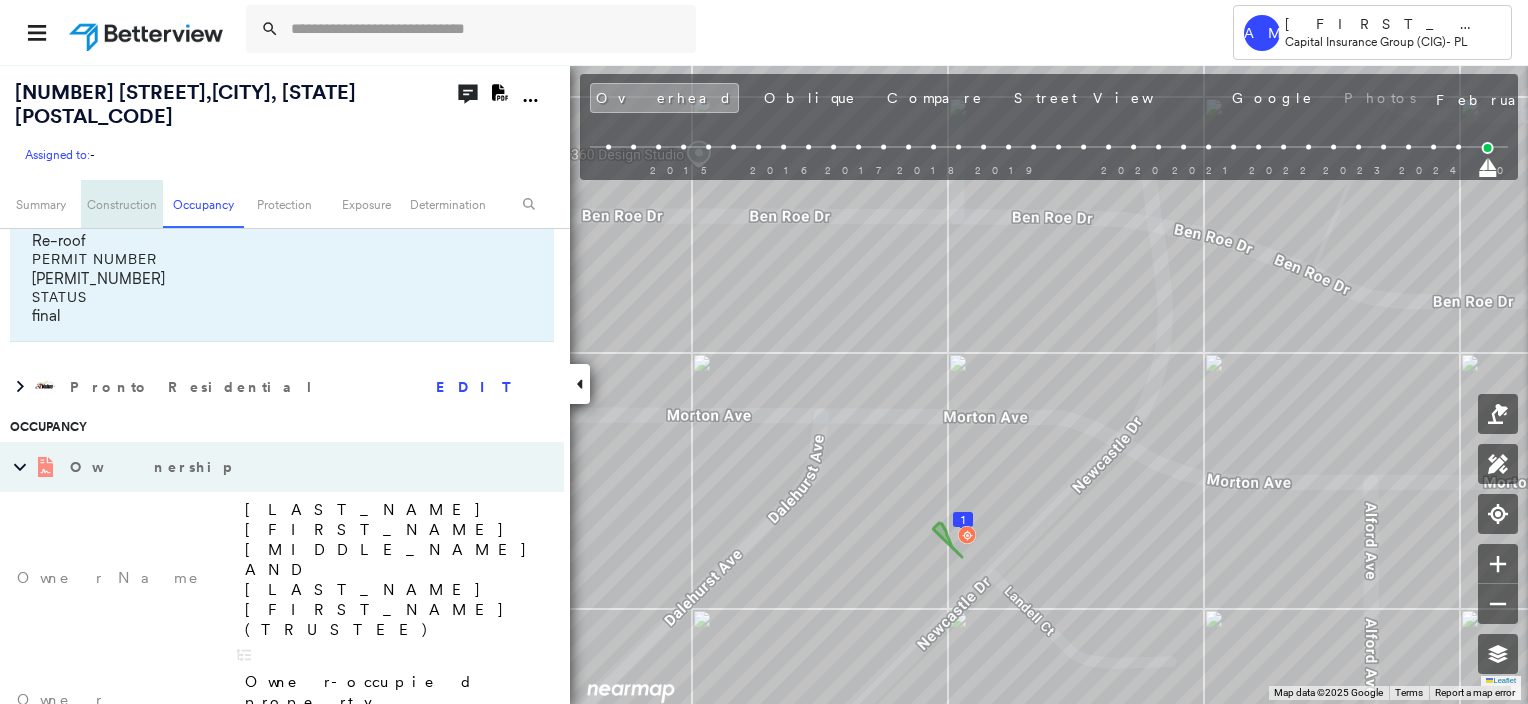 click on "Construction" at bounding box center [121, 204] 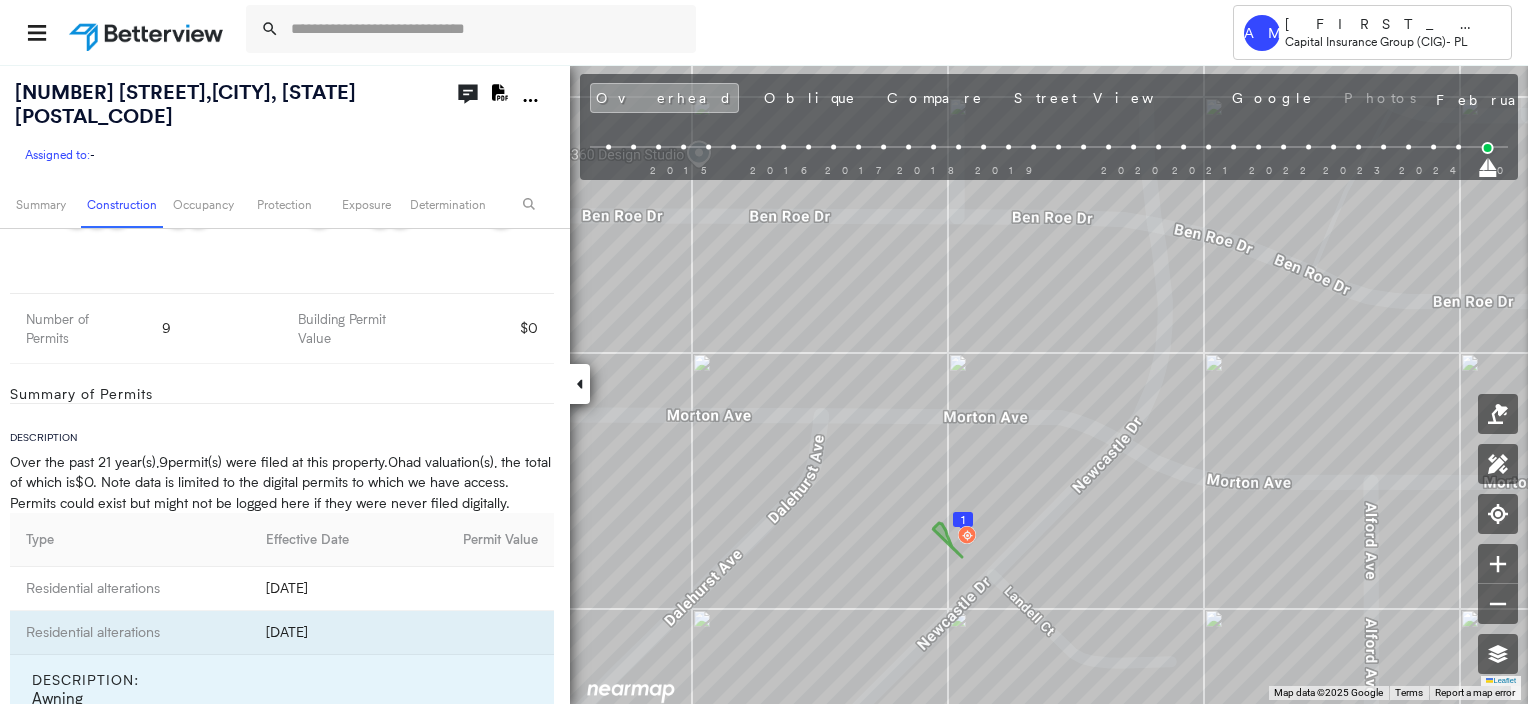 scroll, scrollTop: 1463, scrollLeft: 0, axis: vertical 